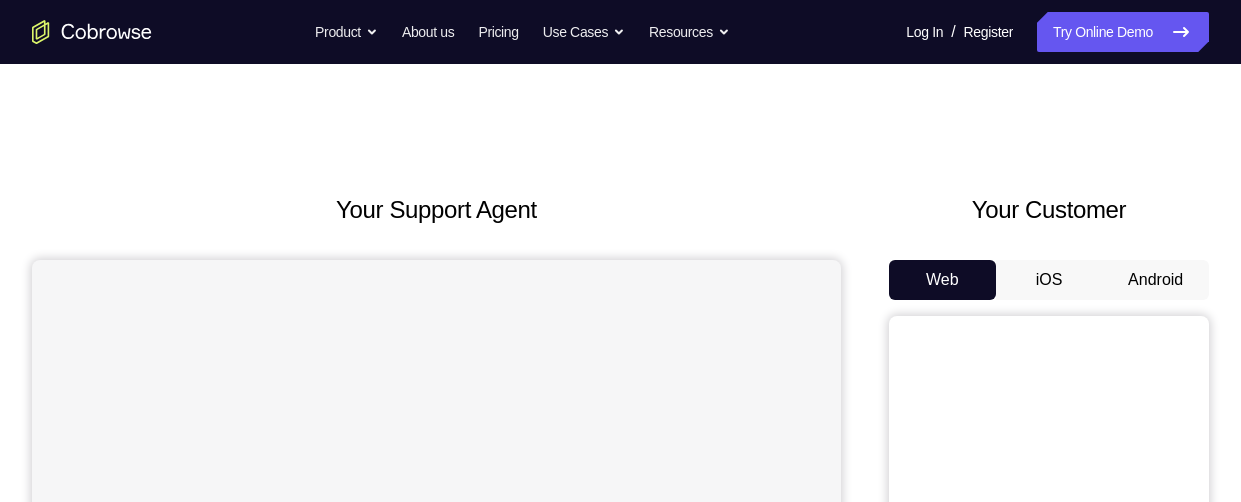 scroll, scrollTop: 0, scrollLeft: 0, axis: both 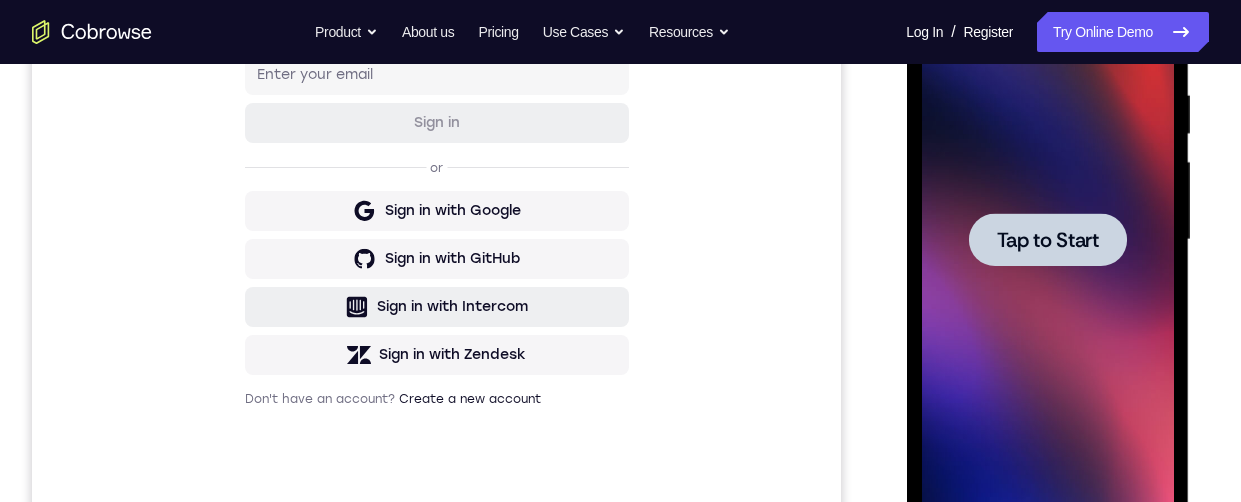 click on "Tap to Start" at bounding box center [1047, 240] 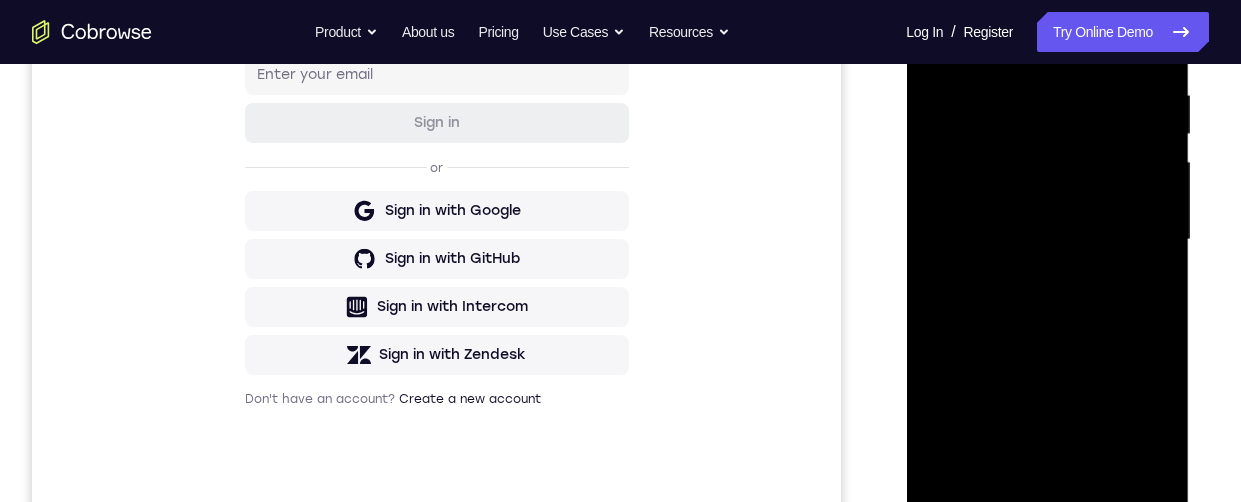 scroll, scrollTop: 507, scrollLeft: 0, axis: vertical 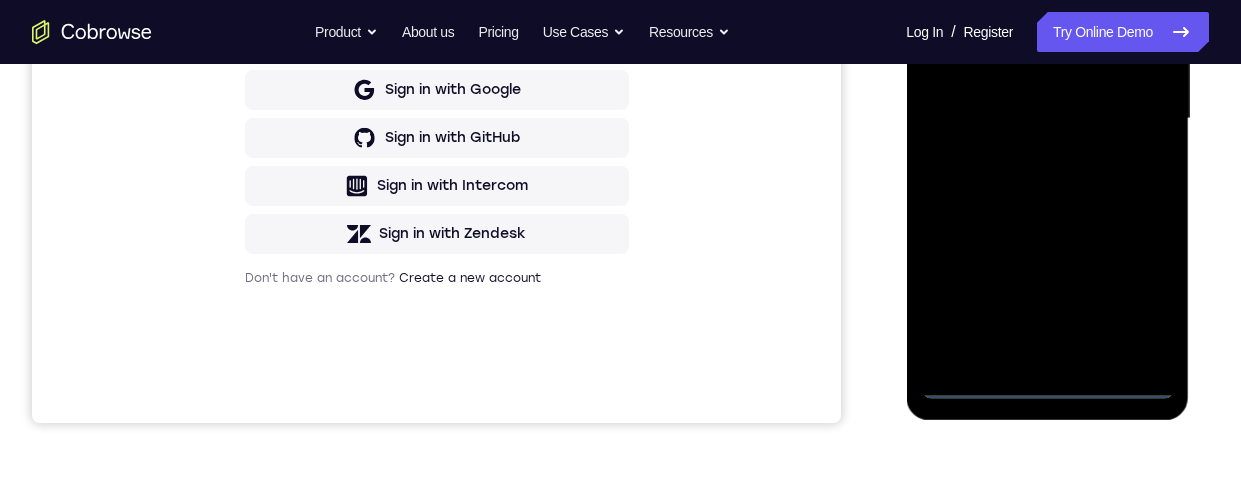 click at bounding box center [1047, 119] 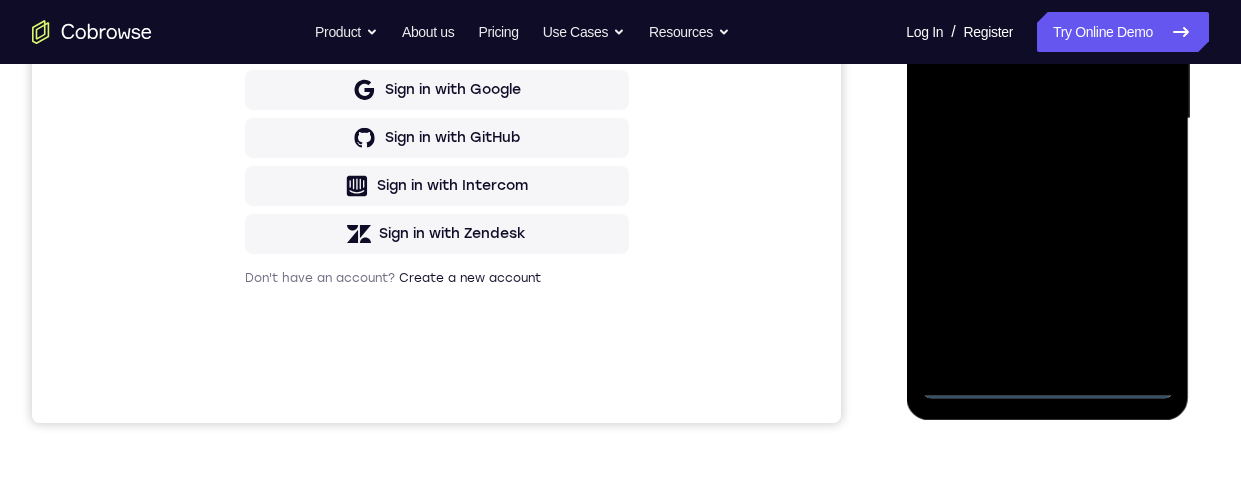 click at bounding box center [1047, 119] 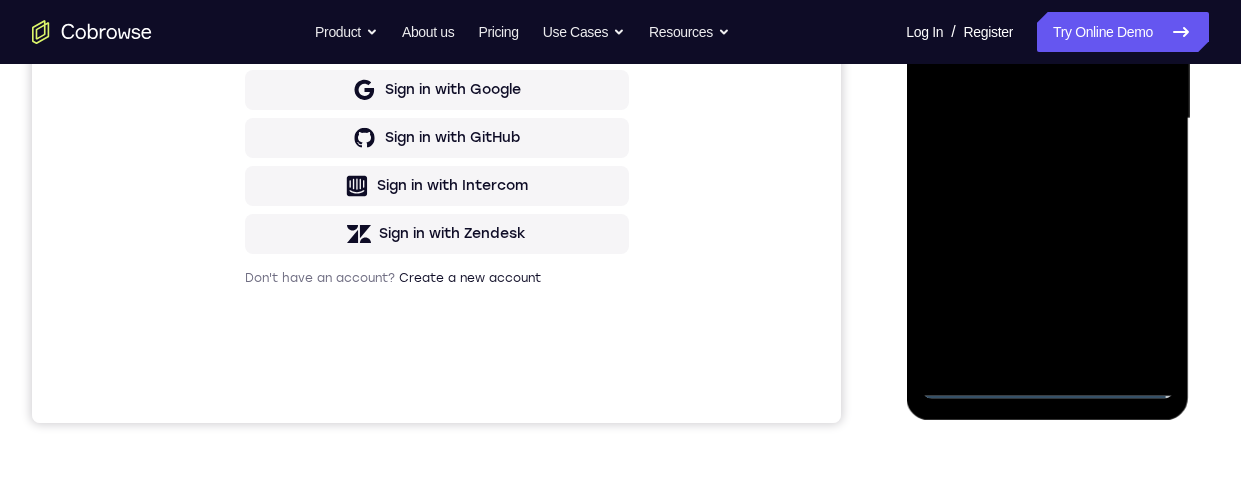 click at bounding box center [1047, 119] 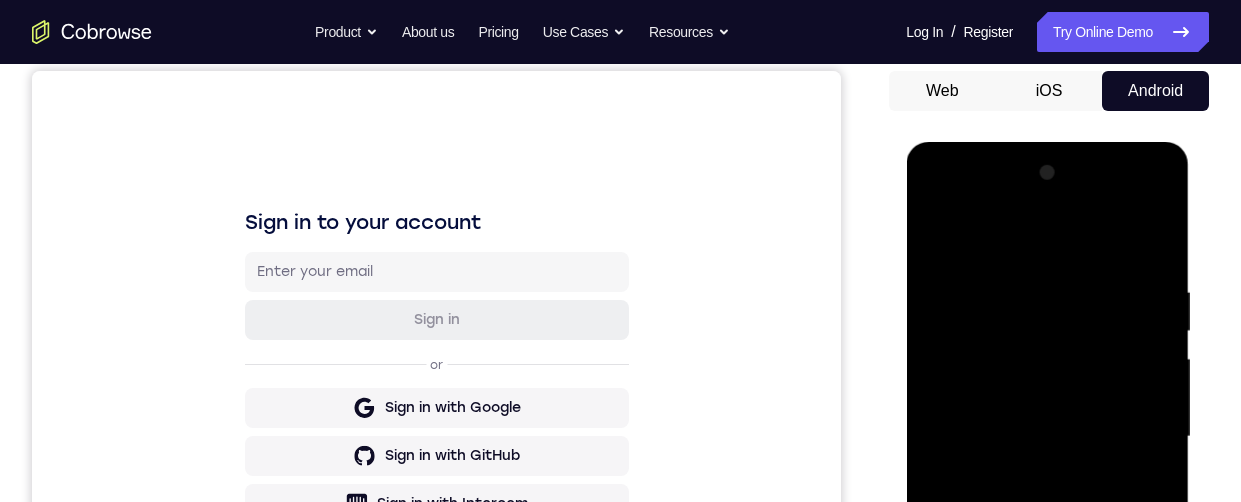 click at bounding box center [1047, 437] 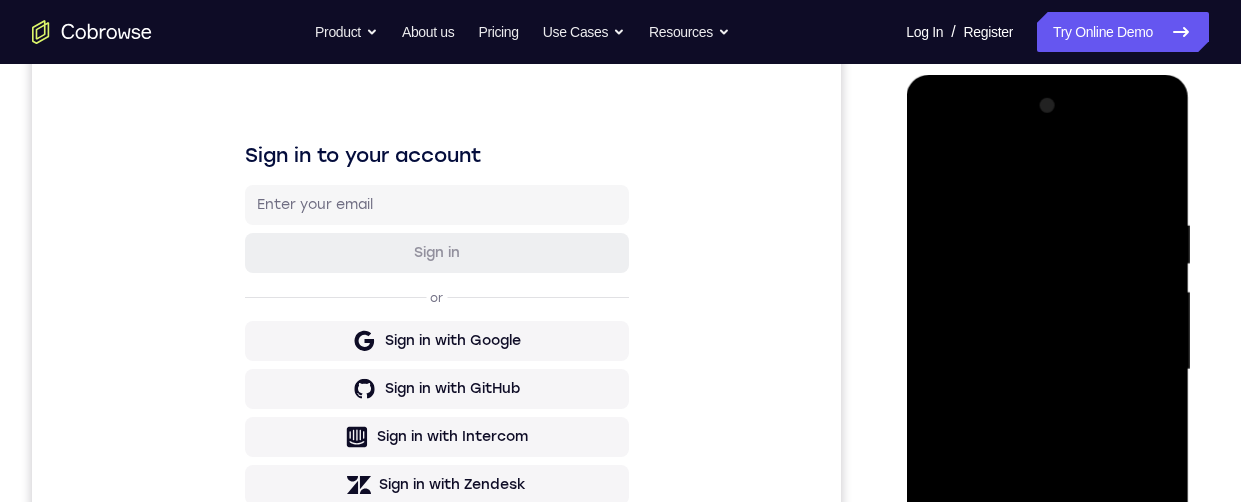 click at bounding box center [1047, 370] 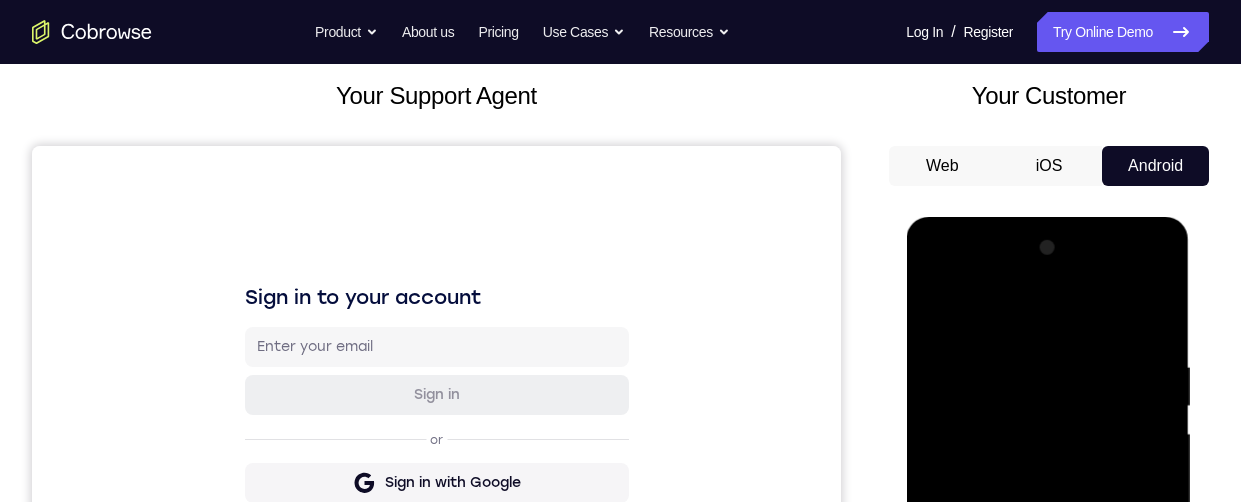 click at bounding box center [1047, 512] 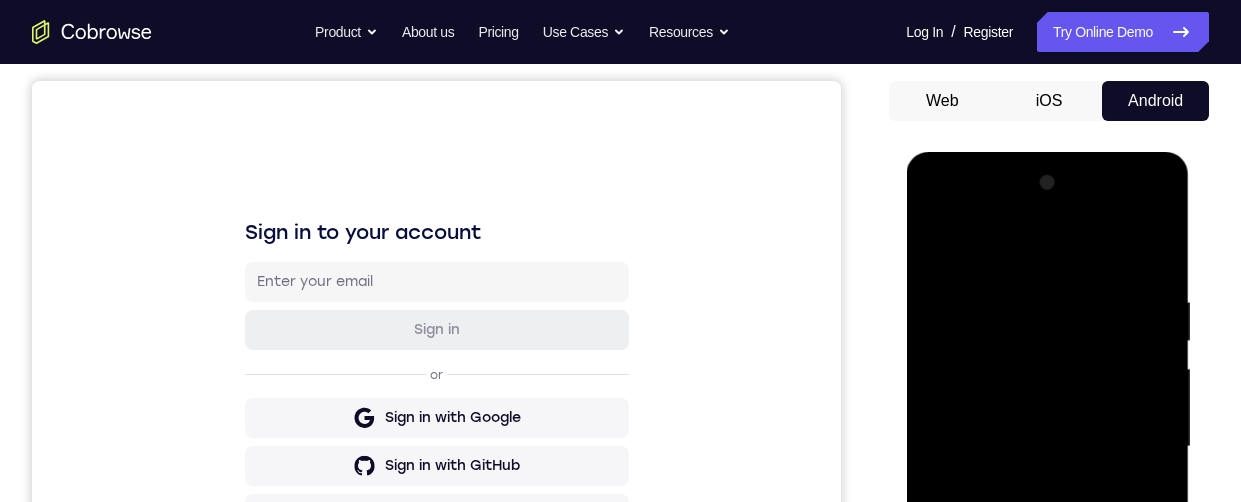 click at bounding box center (1047, 447) 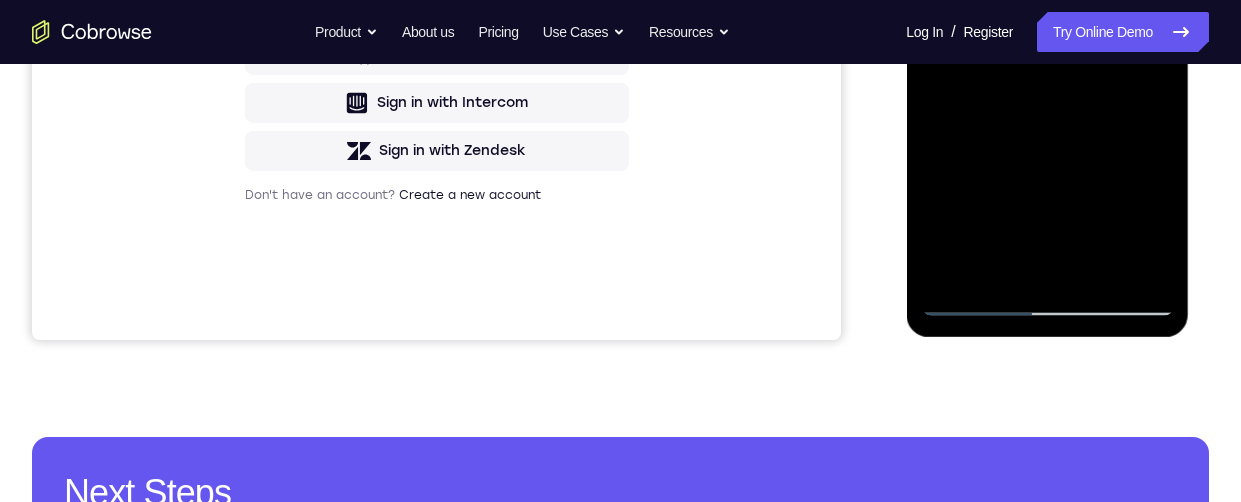 click at bounding box center [1047, 36] 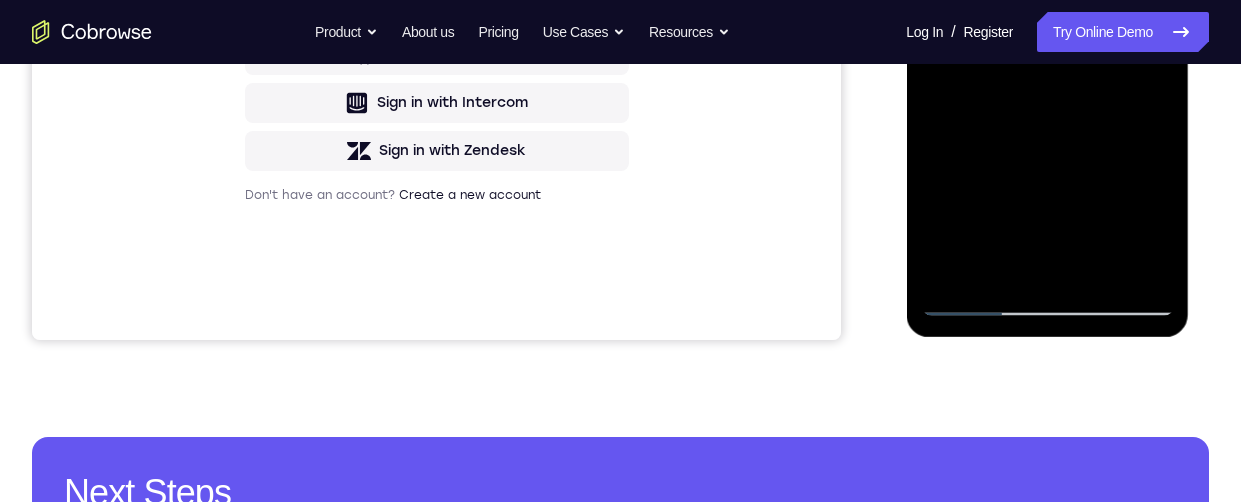 drag, startPoint x: 934, startPoint y: -166, endPoint x: 1810, endPoint y: -79, distance: 880.30963 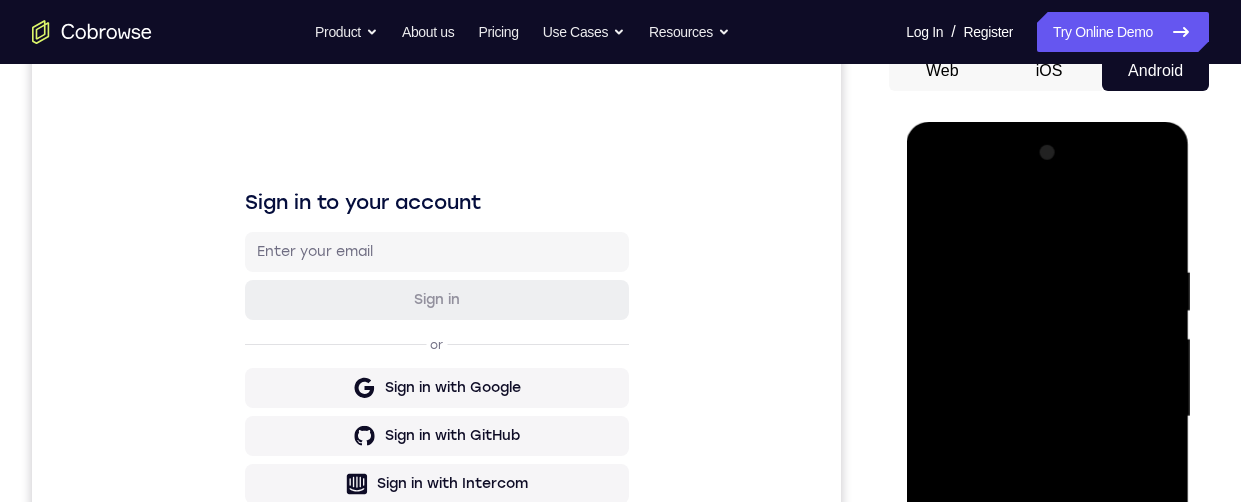 click at bounding box center (1047, 417) 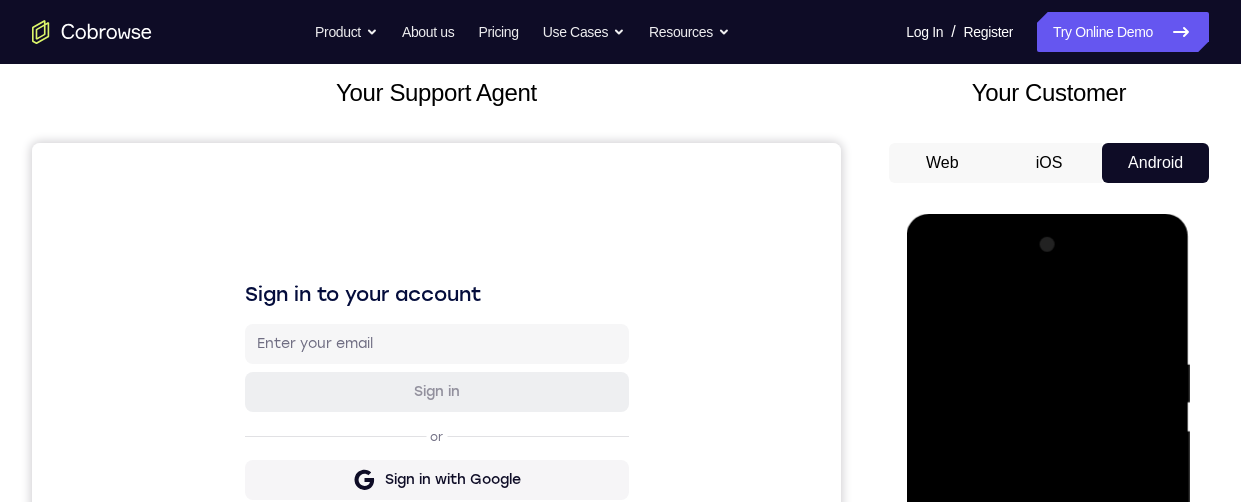 scroll, scrollTop: 286, scrollLeft: 0, axis: vertical 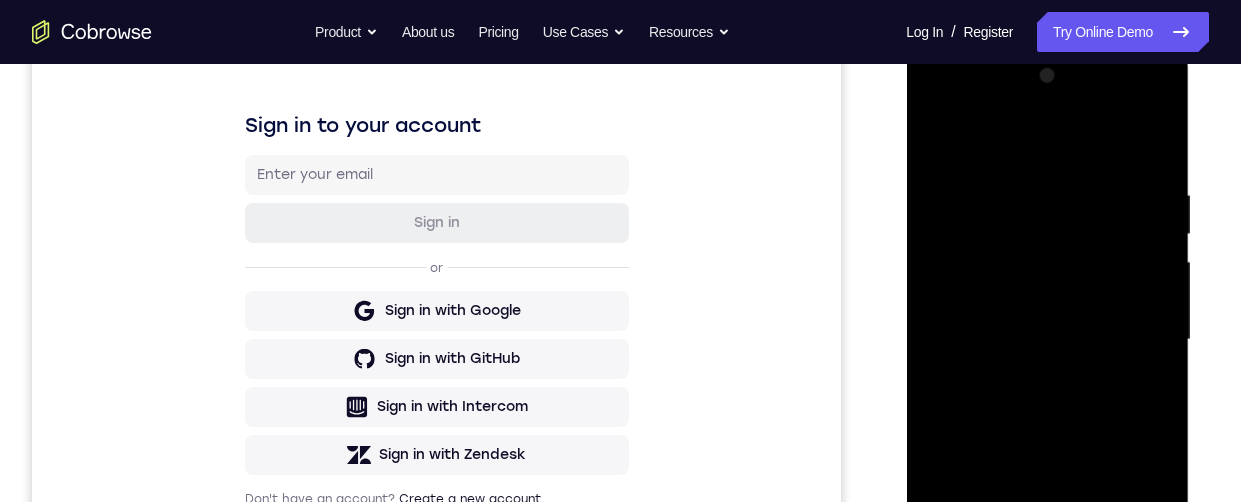 click at bounding box center [1047, 340] 